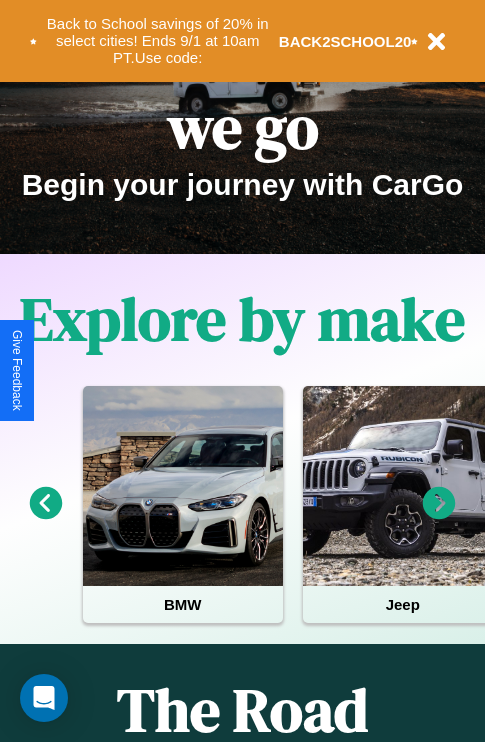scroll, scrollTop: 308, scrollLeft: 0, axis: vertical 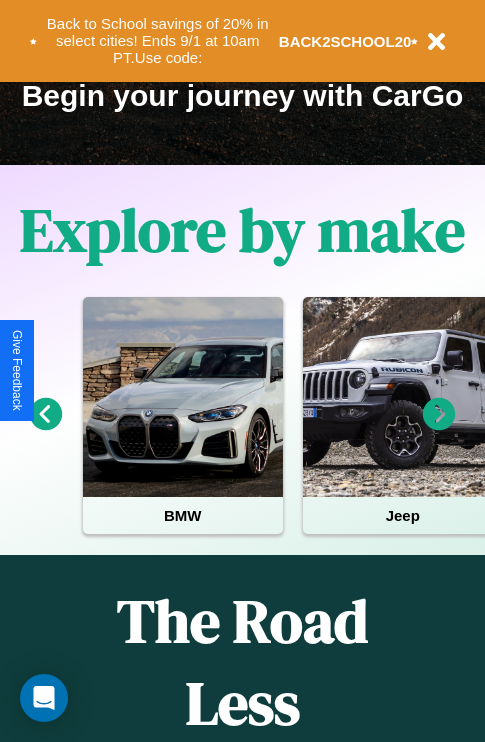 click 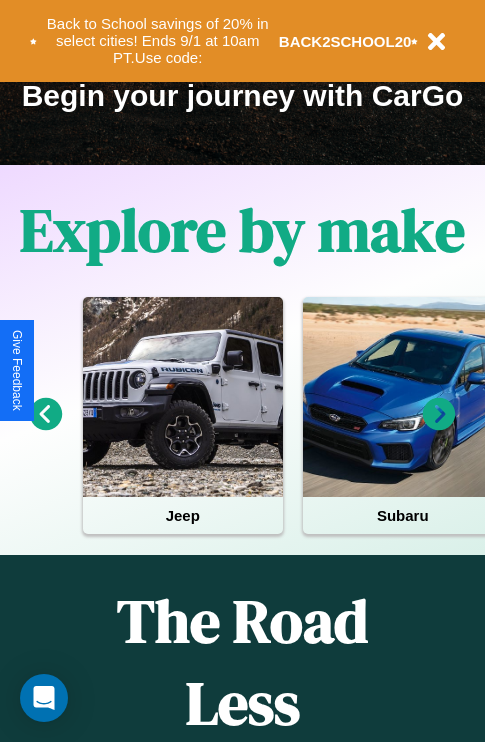 click 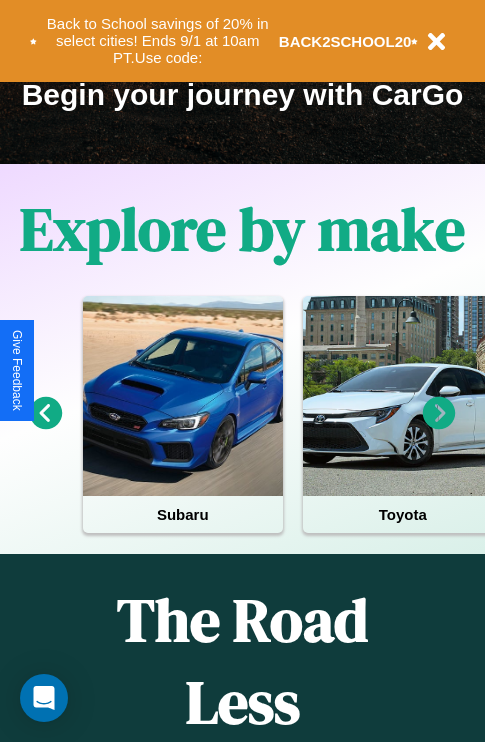scroll, scrollTop: 308, scrollLeft: 0, axis: vertical 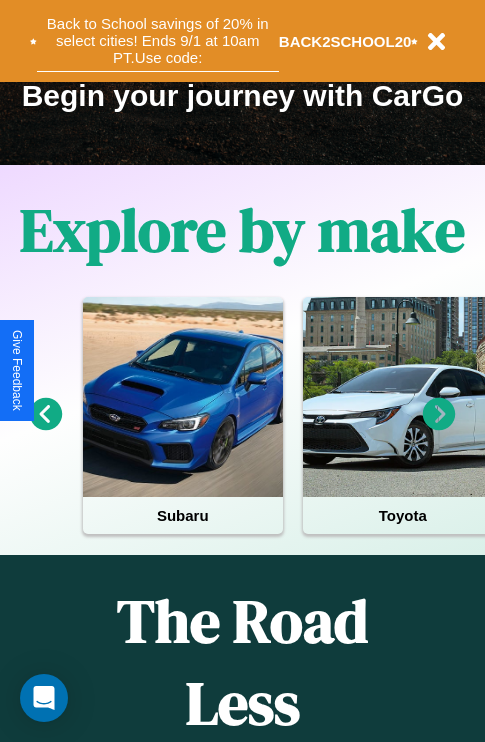 click on "Back to School savings of 20% in select cities! Ends 9/1 at 10am PT.  Use code:" at bounding box center (158, 41) 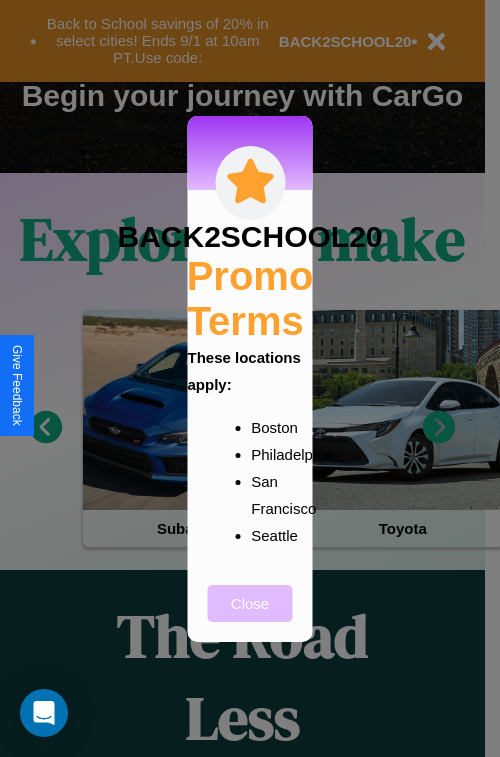 click on "Close" at bounding box center (250, 603) 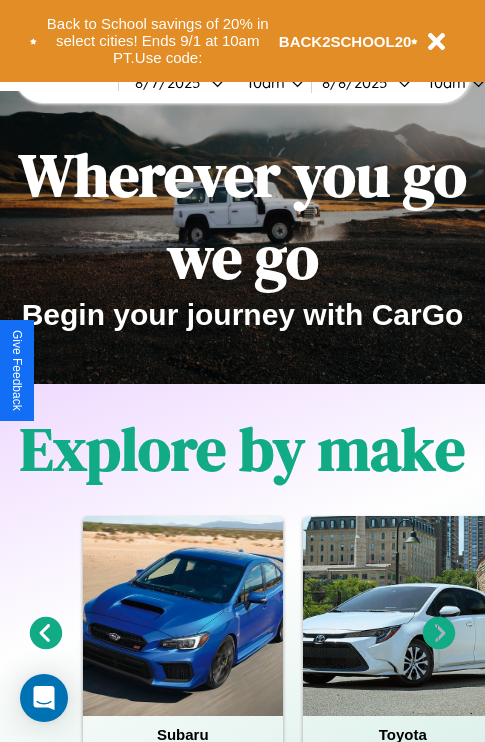 scroll, scrollTop: 0, scrollLeft: 0, axis: both 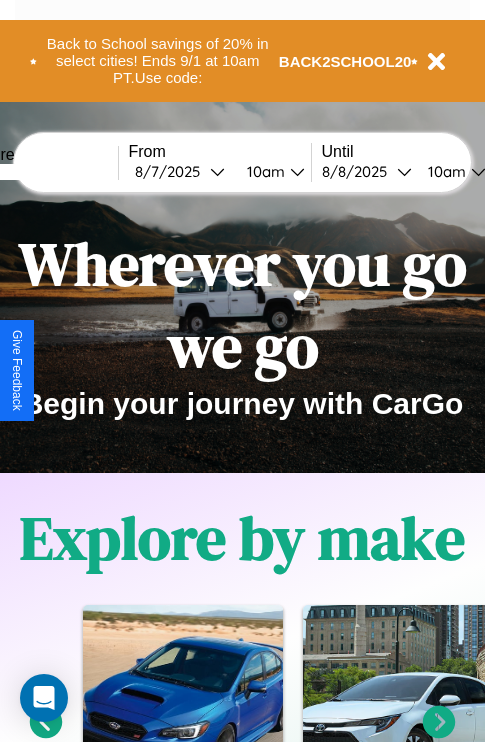click at bounding box center (43, 172) 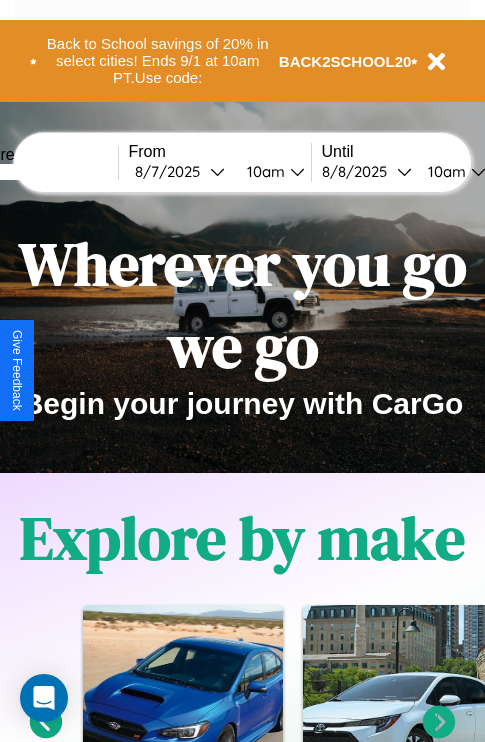 type on "*****" 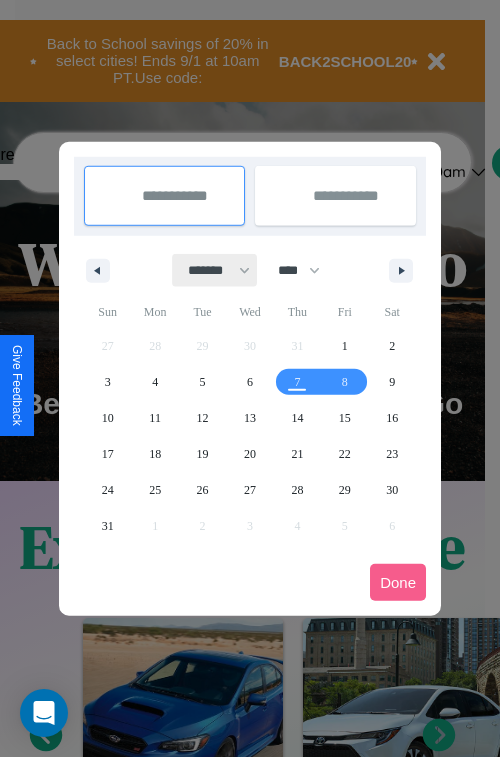 click on "******* ******** ***** ***** *** **** **** ****** ********* ******* ******** ********" at bounding box center (215, 270) 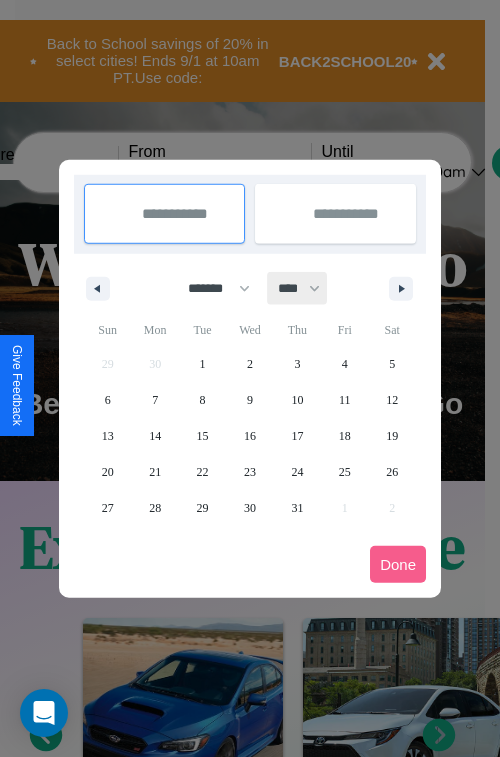 click on "**** **** **** **** **** **** **** **** **** **** **** **** **** **** **** **** **** **** **** **** **** **** **** **** **** **** **** **** **** **** **** **** **** **** **** **** **** **** **** **** **** **** **** **** **** **** **** **** **** **** **** **** **** **** **** **** **** **** **** **** **** **** **** **** **** **** **** **** **** **** **** **** **** **** **** **** **** **** **** **** **** **** **** **** **** **** **** **** **** **** **** **** **** **** **** **** **** **** **** **** **** **** **** **** **** **** **** **** **** **** **** **** **** **** **** **** **** **** **** **** ****" at bounding box center (298, 288) 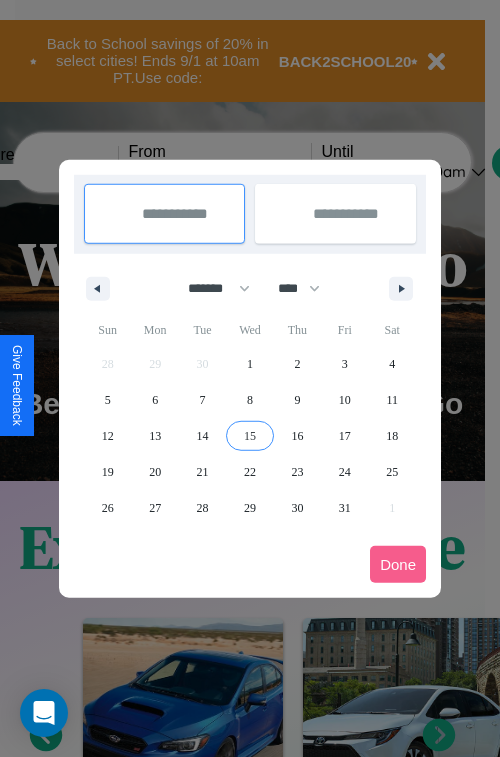 click on "15" at bounding box center (250, 436) 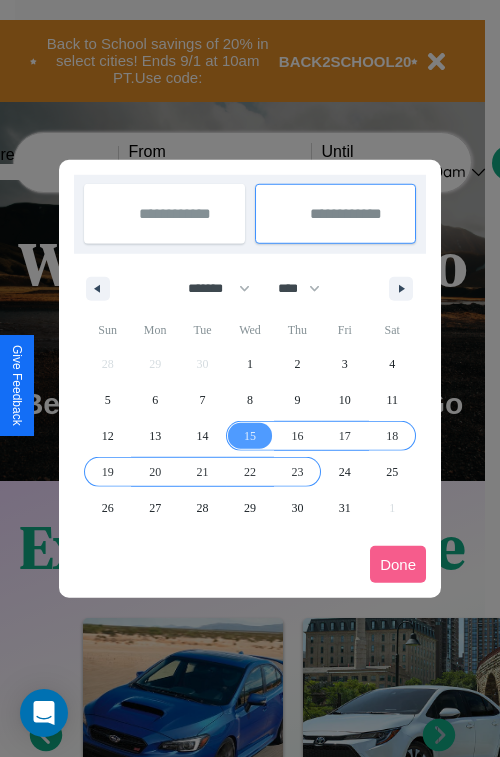 click on "23" at bounding box center (297, 472) 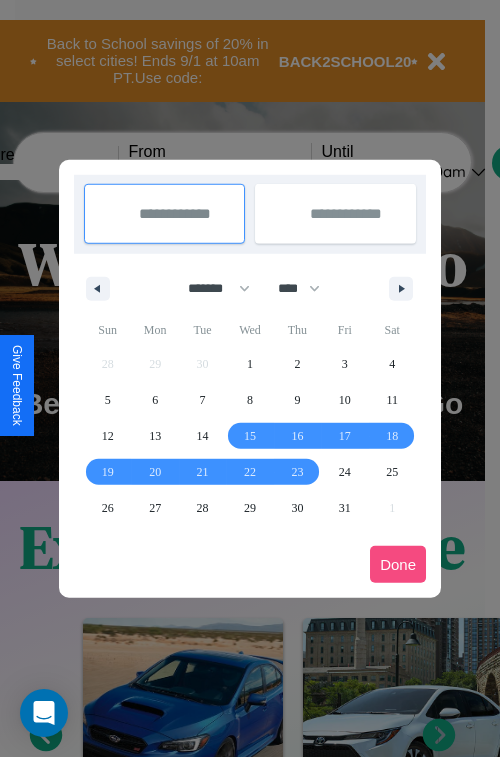click on "Done" at bounding box center [398, 564] 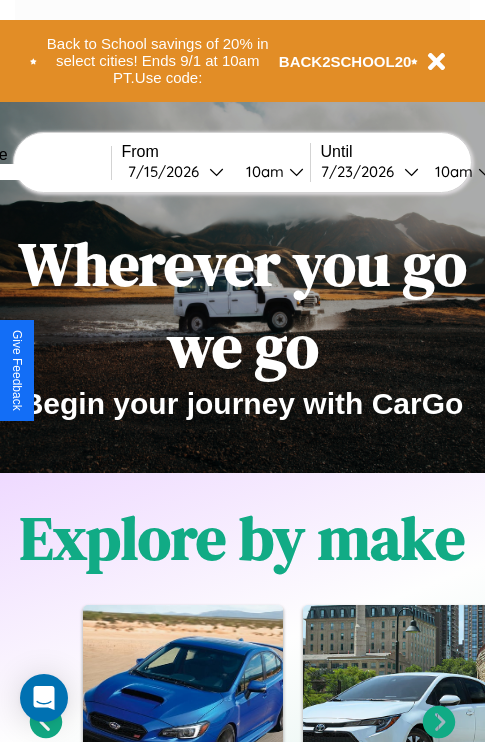 scroll, scrollTop: 0, scrollLeft: 75, axis: horizontal 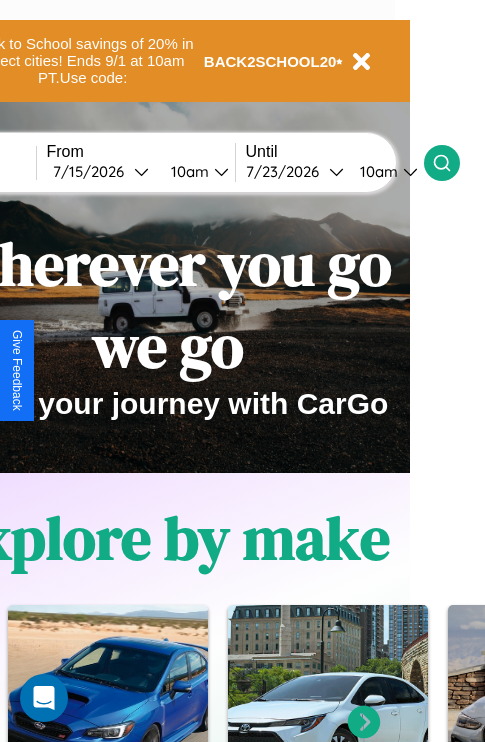 click 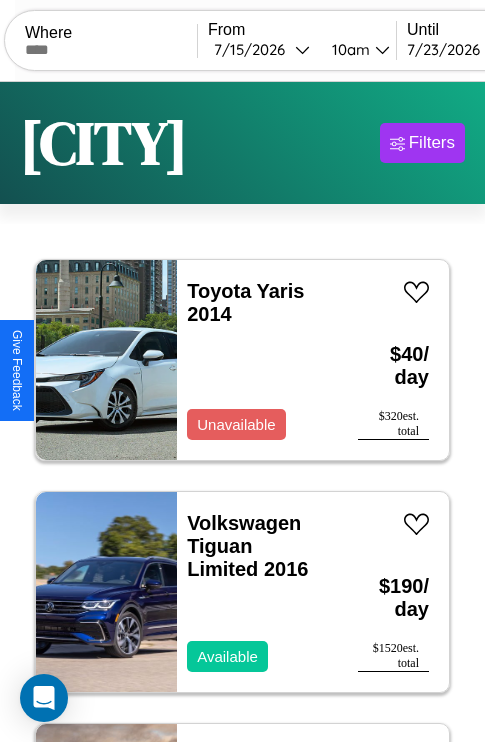scroll, scrollTop: 94, scrollLeft: 0, axis: vertical 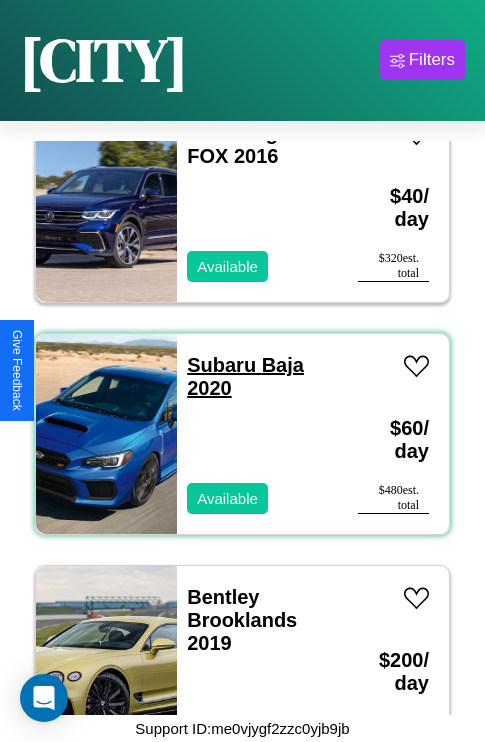 click on "Subaru   Baja   2020" at bounding box center [245, 376] 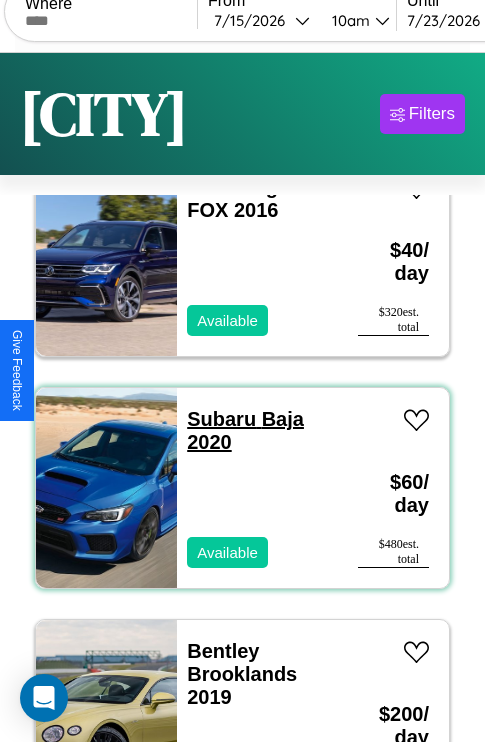 scroll, scrollTop: 7415, scrollLeft: 0, axis: vertical 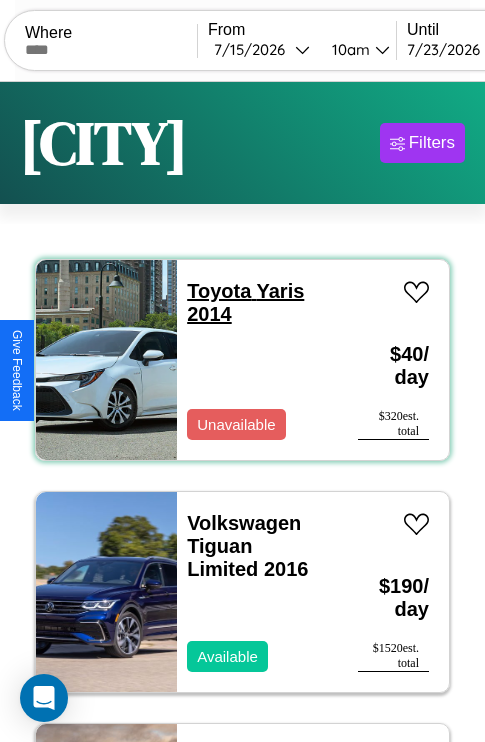 click on "Toyota   Yaris   2014" at bounding box center [245, 302] 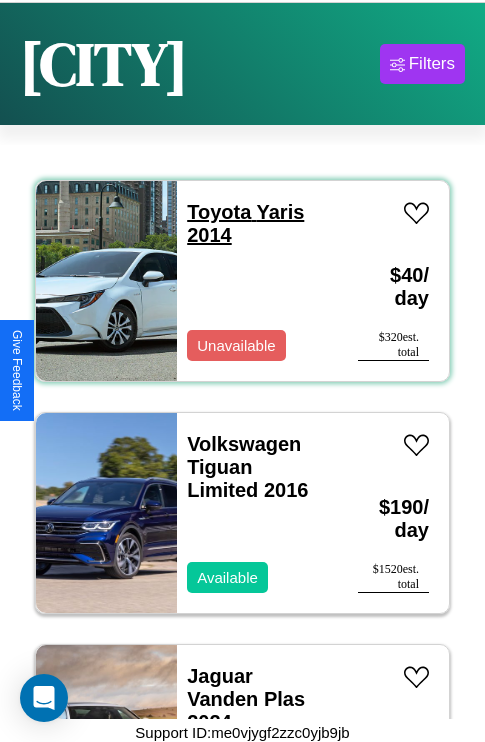 scroll, scrollTop: 187, scrollLeft: 0, axis: vertical 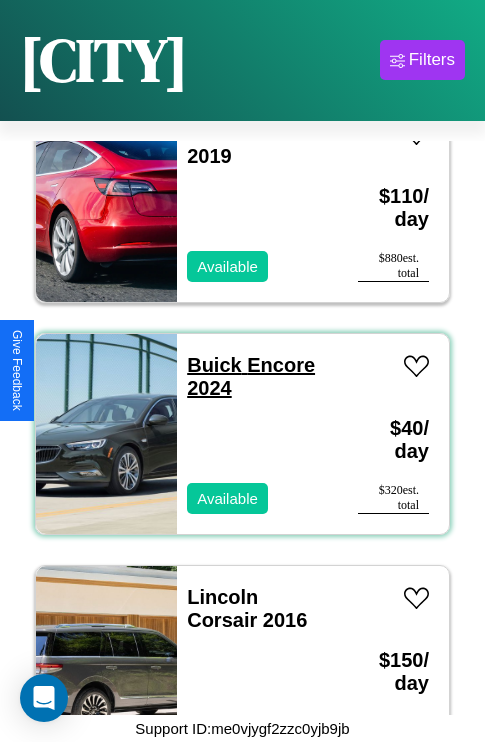 click on "Buick   Encore   2024" at bounding box center (251, 376) 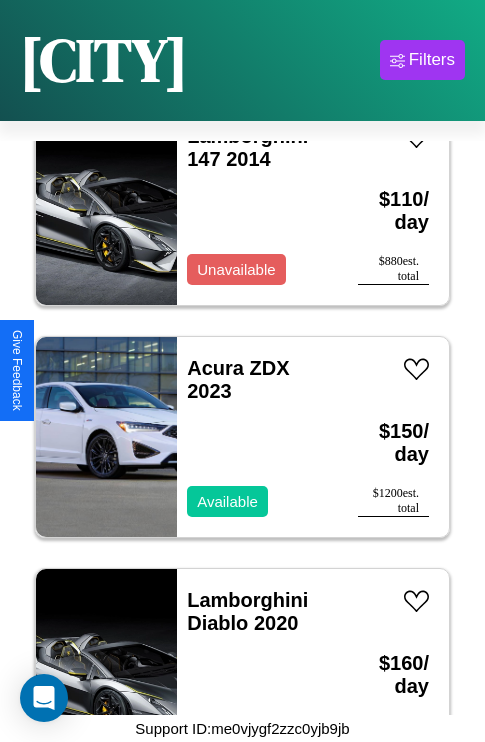scroll, scrollTop: 4947, scrollLeft: 0, axis: vertical 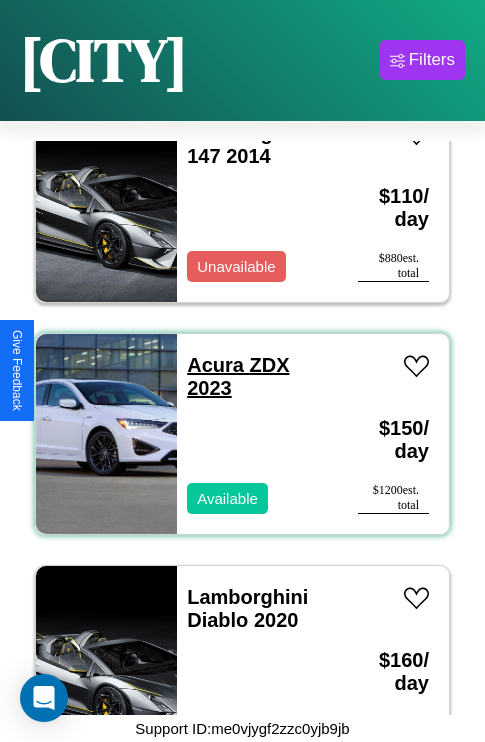 click on "Acura   ZDX   2023" at bounding box center [238, 376] 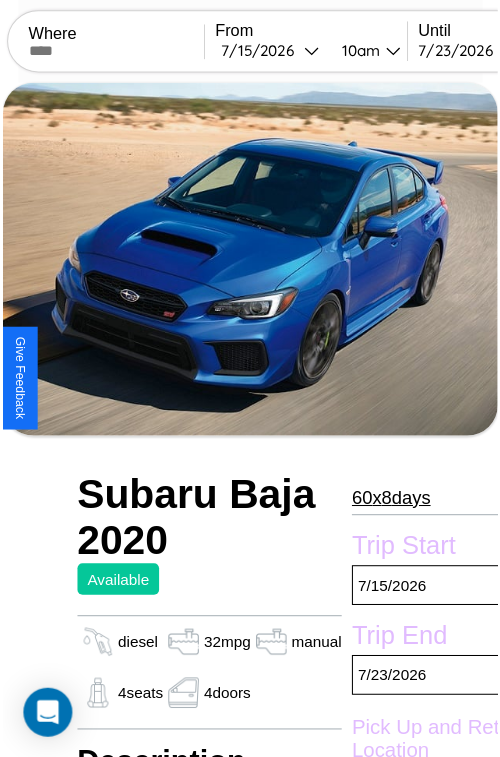 scroll, scrollTop: 203, scrollLeft: 72, axis: both 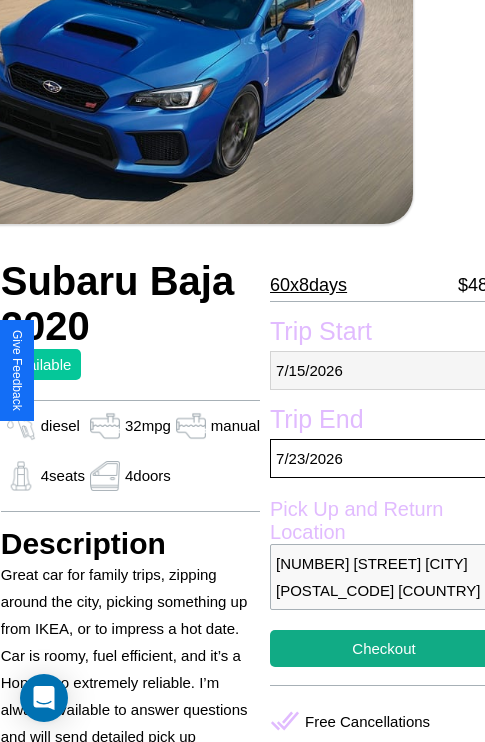 click on "7 / 15 / 2026" at bounding box center (384, 370) 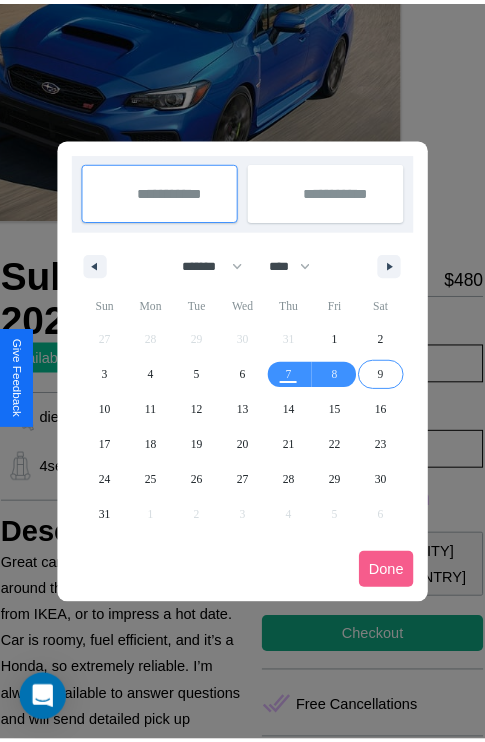 scroll, scrollTop: 0, scrollLeft: 72, axis: horizontal 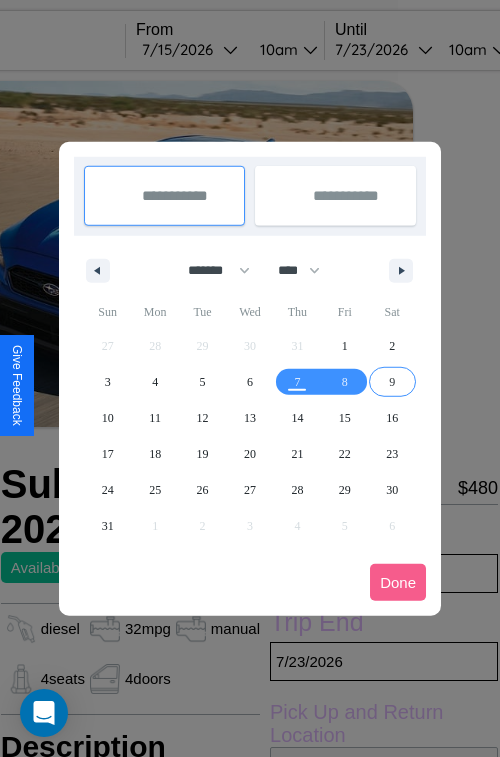 click at bounding box center (250, 378) 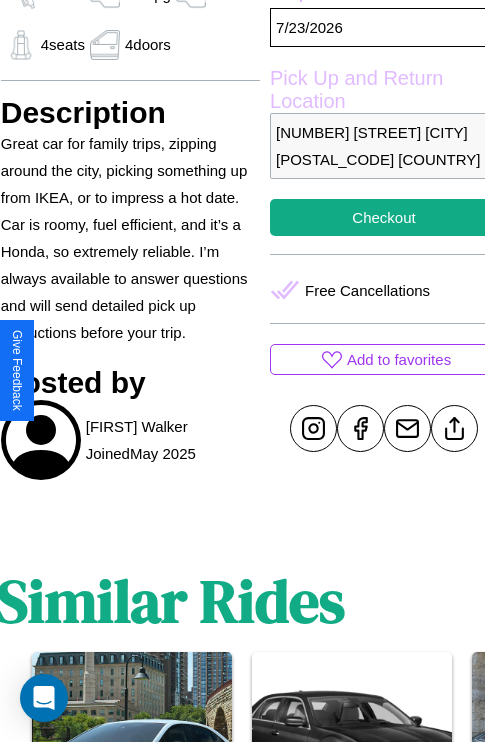 scroll, scrollTop: 692, scrollLeft: 72, axis: both 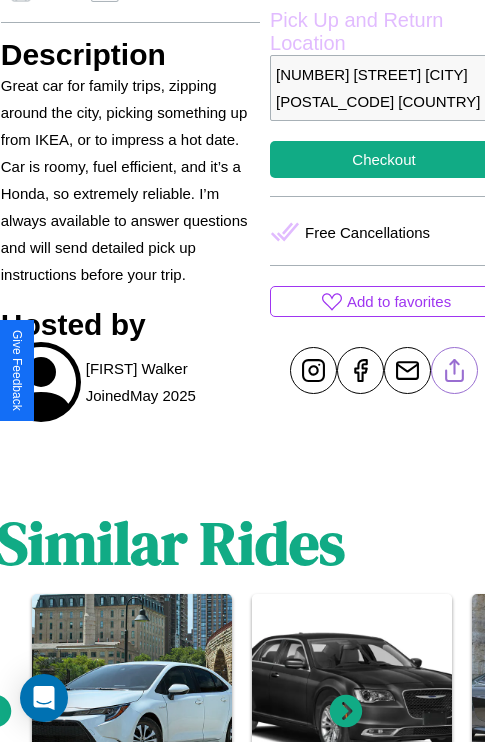 click 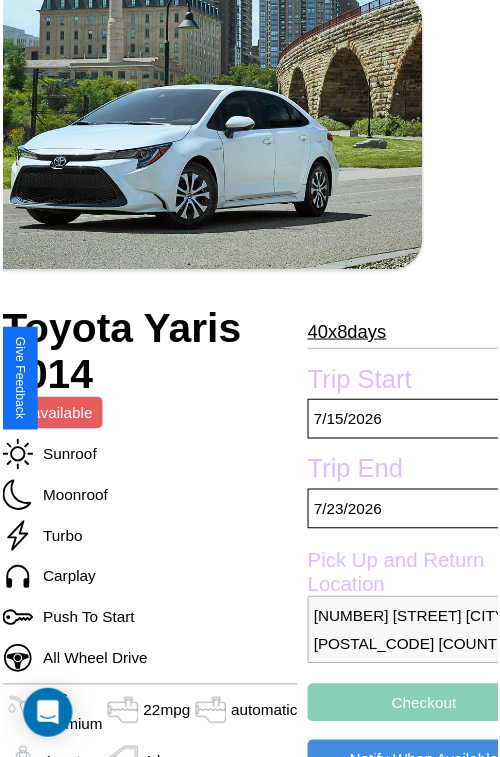scroll, scrollTop: 130, scrollLeft: 107, axis: both 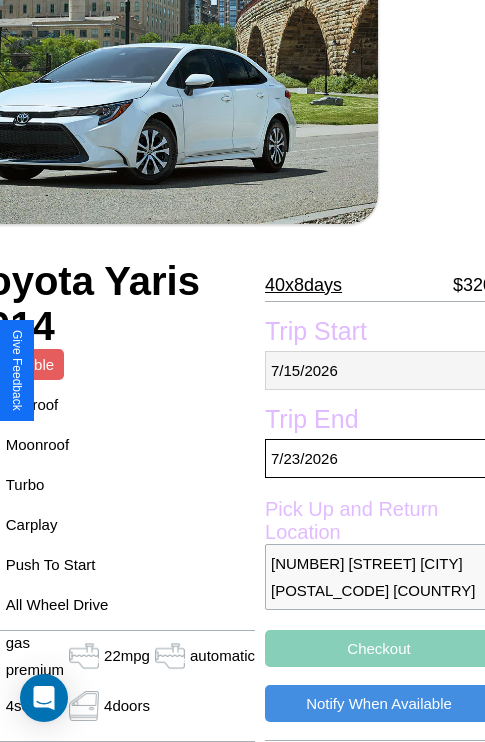 click on "[MONTH] / [DAY] / [YEAR]" at bounding box center [379, 370] 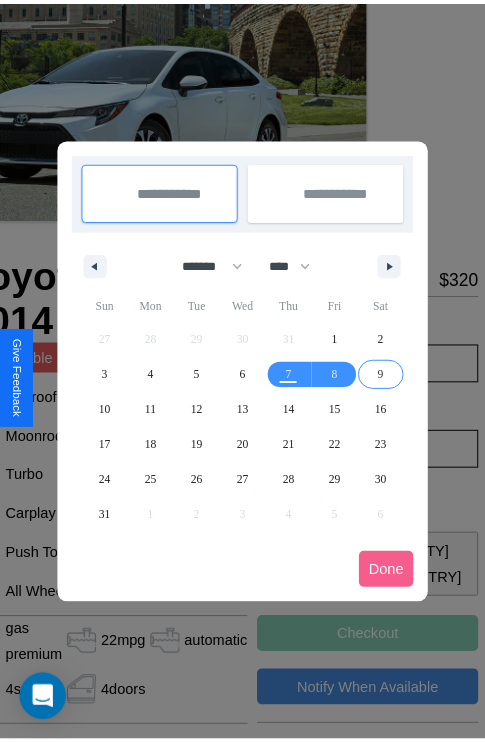 scroll, scrollTop: 0, scrollLeft: 107, axis: horizontal 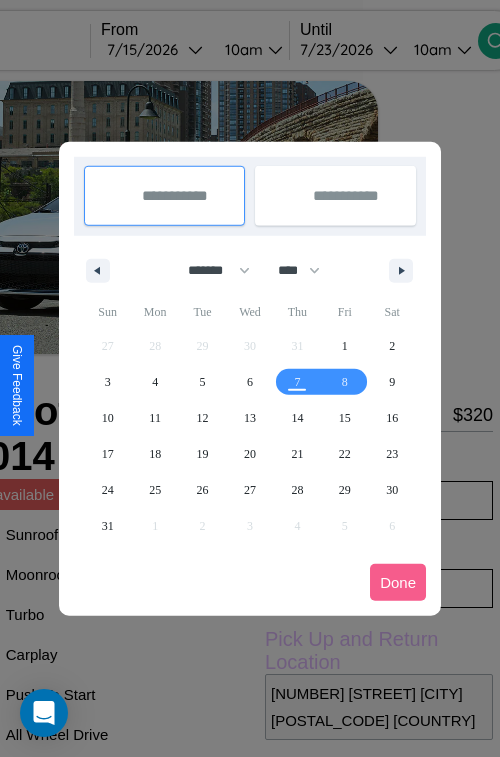 click at bounding box center (250, 378) 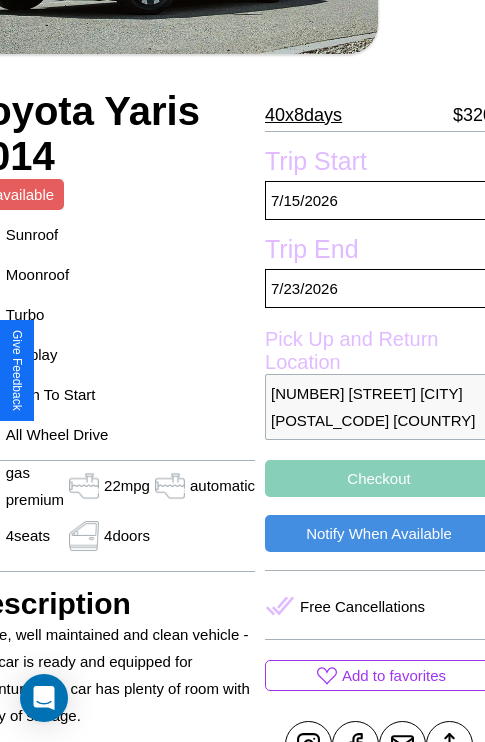 scroll, scrollTop: 408, scrollLeft: 107, axis: both 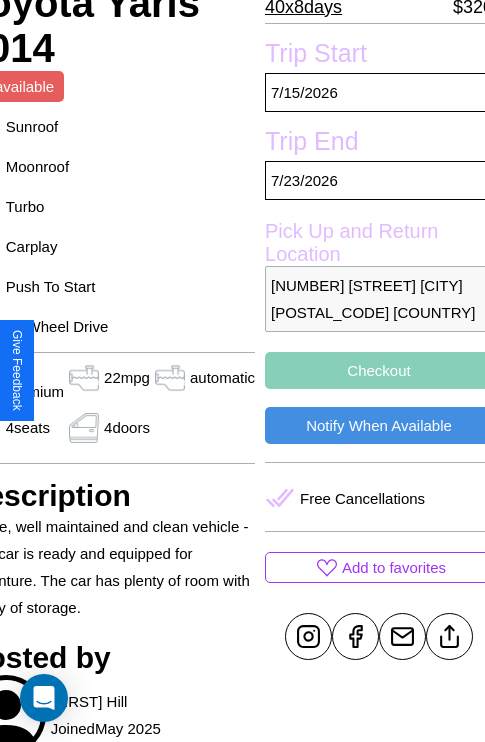 click on "Checkout" at bounding box center (379, 370) 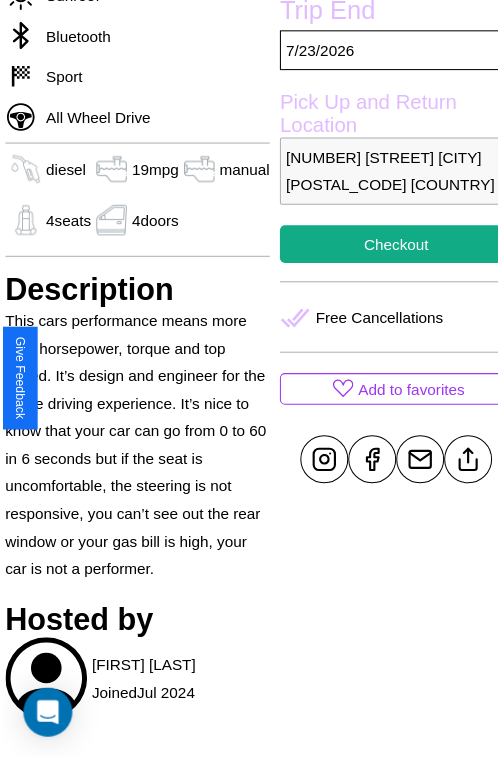 scroll, scrollTop: 639, scrollLeft: 72, axis: both 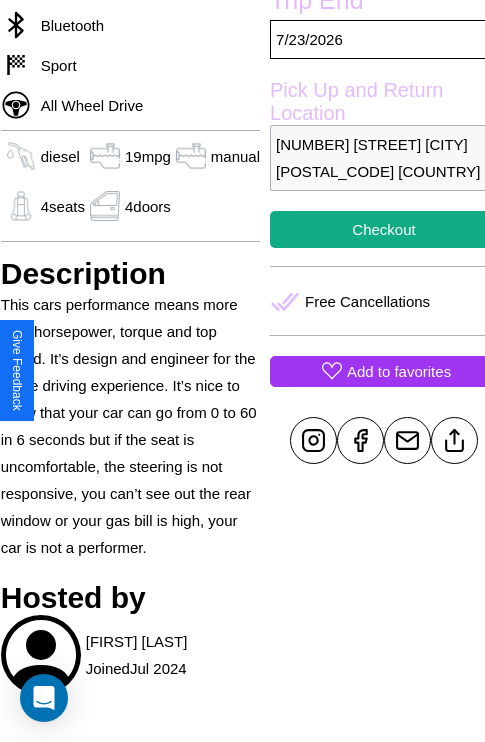 click on "Add to favorites" at bounding box center [399, 371] 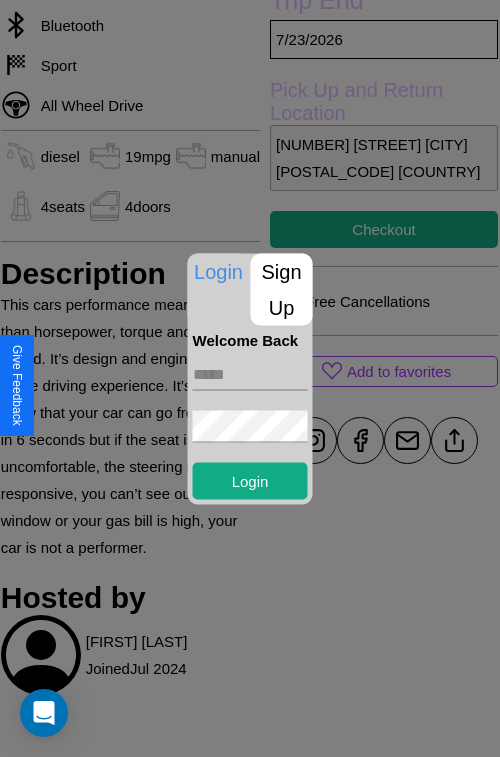 click at bounding box center (250, 374) 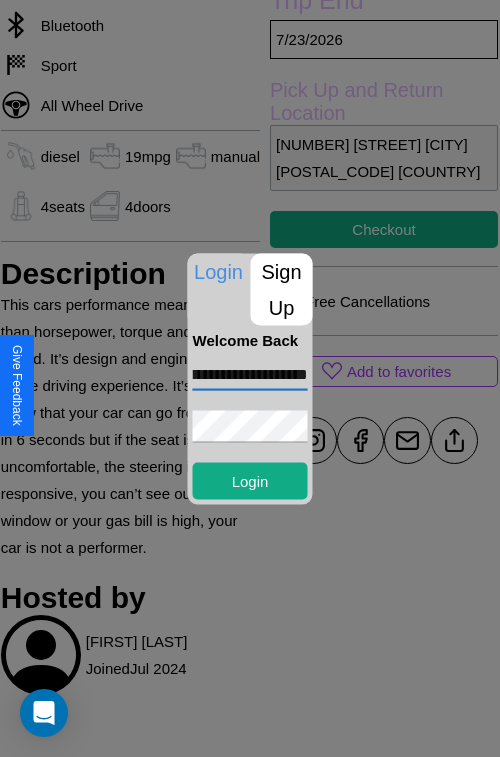 scroll, scrollTop: 0, scrollLeft: 82, axis: horizontal 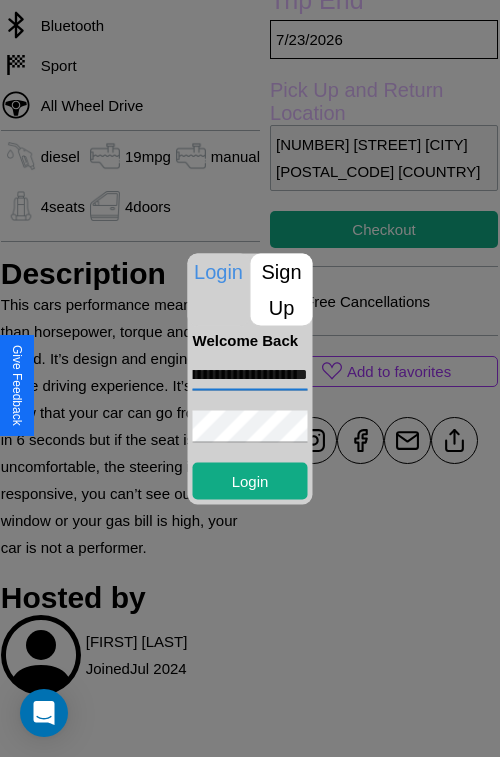 type on "**********" 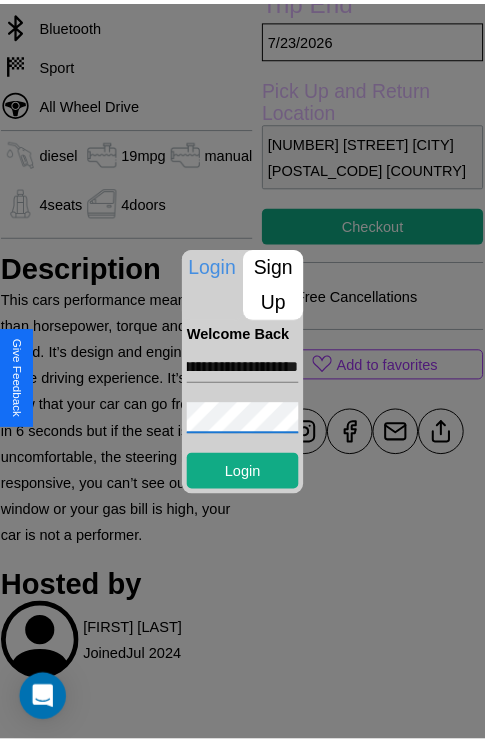 scroll, scrollTop: 0, scrollLeft: 0, axis: both 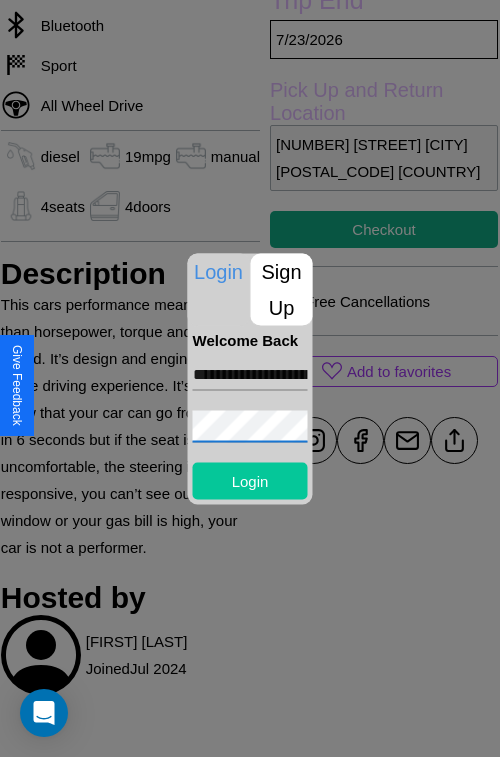 click on "Login" at bounding box center [250, 480] 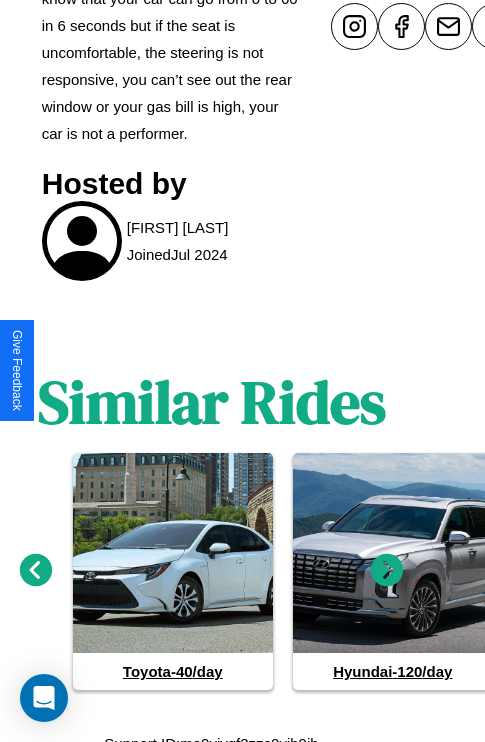 scroll, scrollTop: 1068, scrollLeft: 30, axis: both 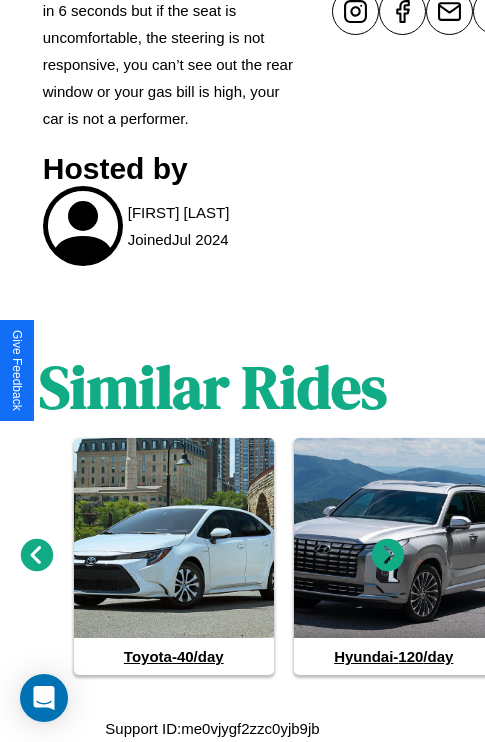 click 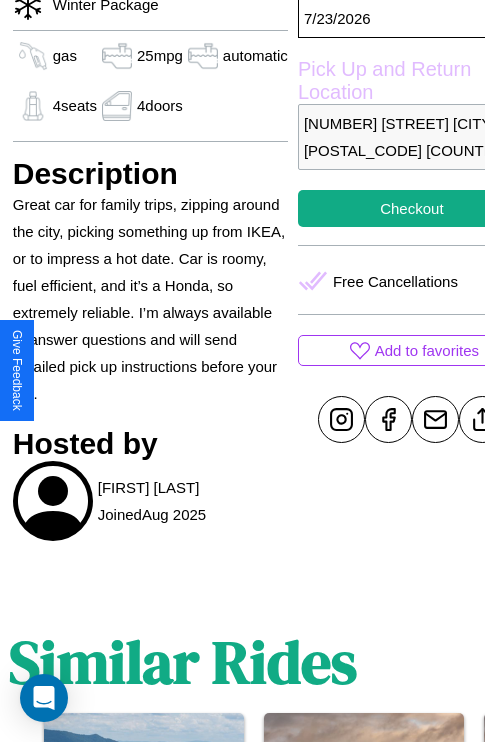 scroll, scrollTop: 670, scrollLeft: 64, axis: both 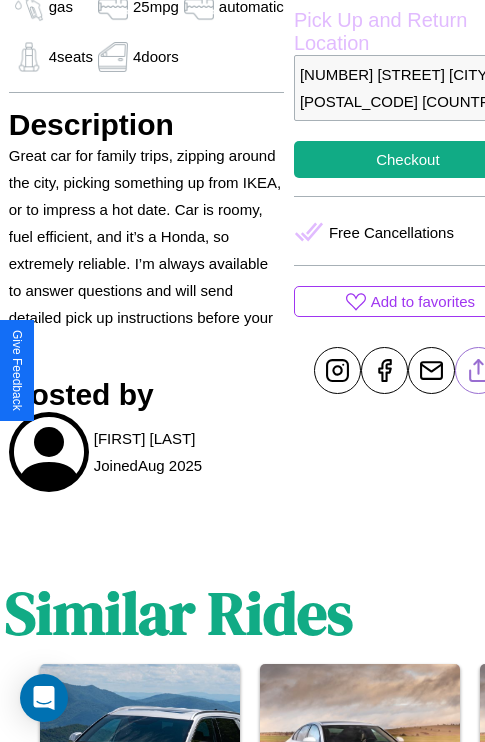 click 